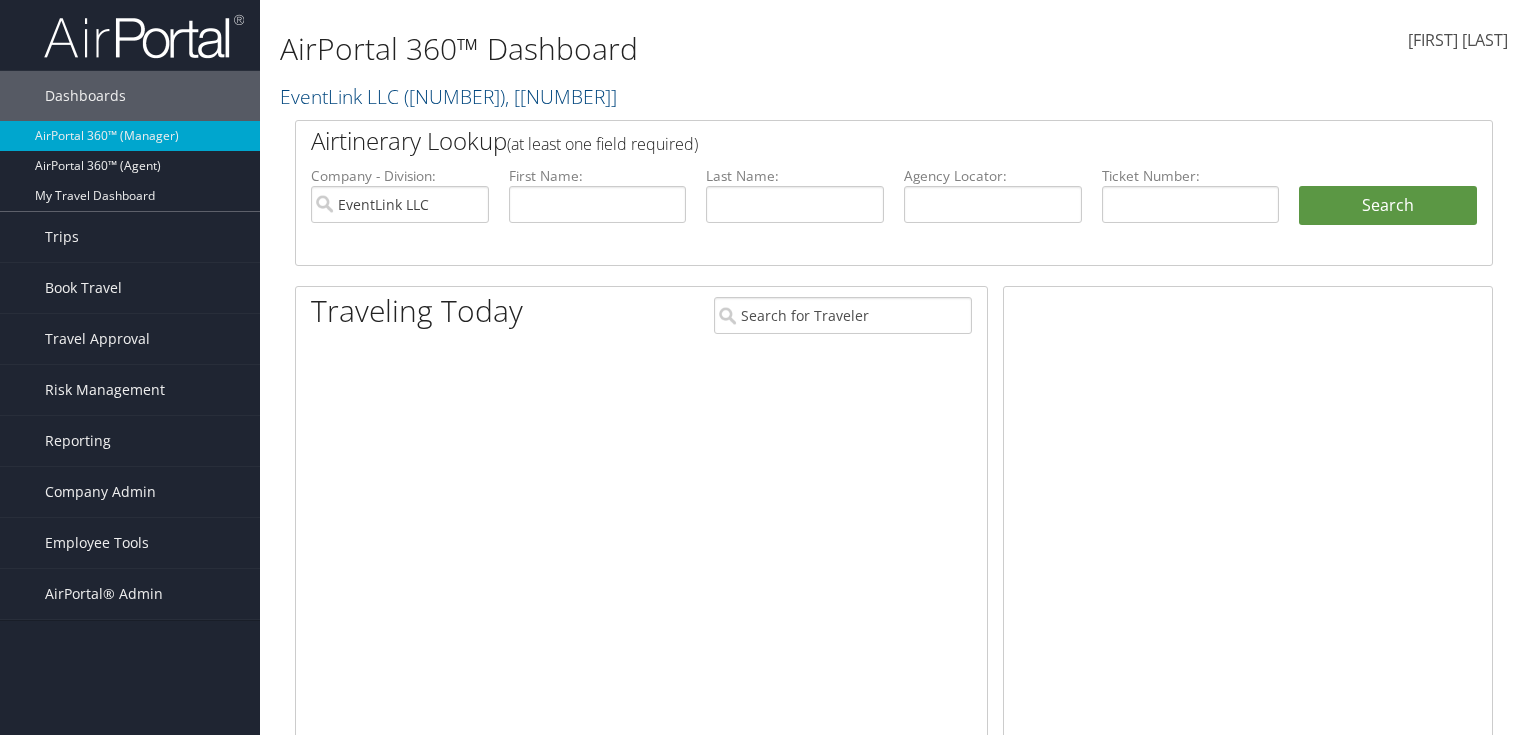 scroll, scrollTop: 0, scrollLeft: 0, axis: both 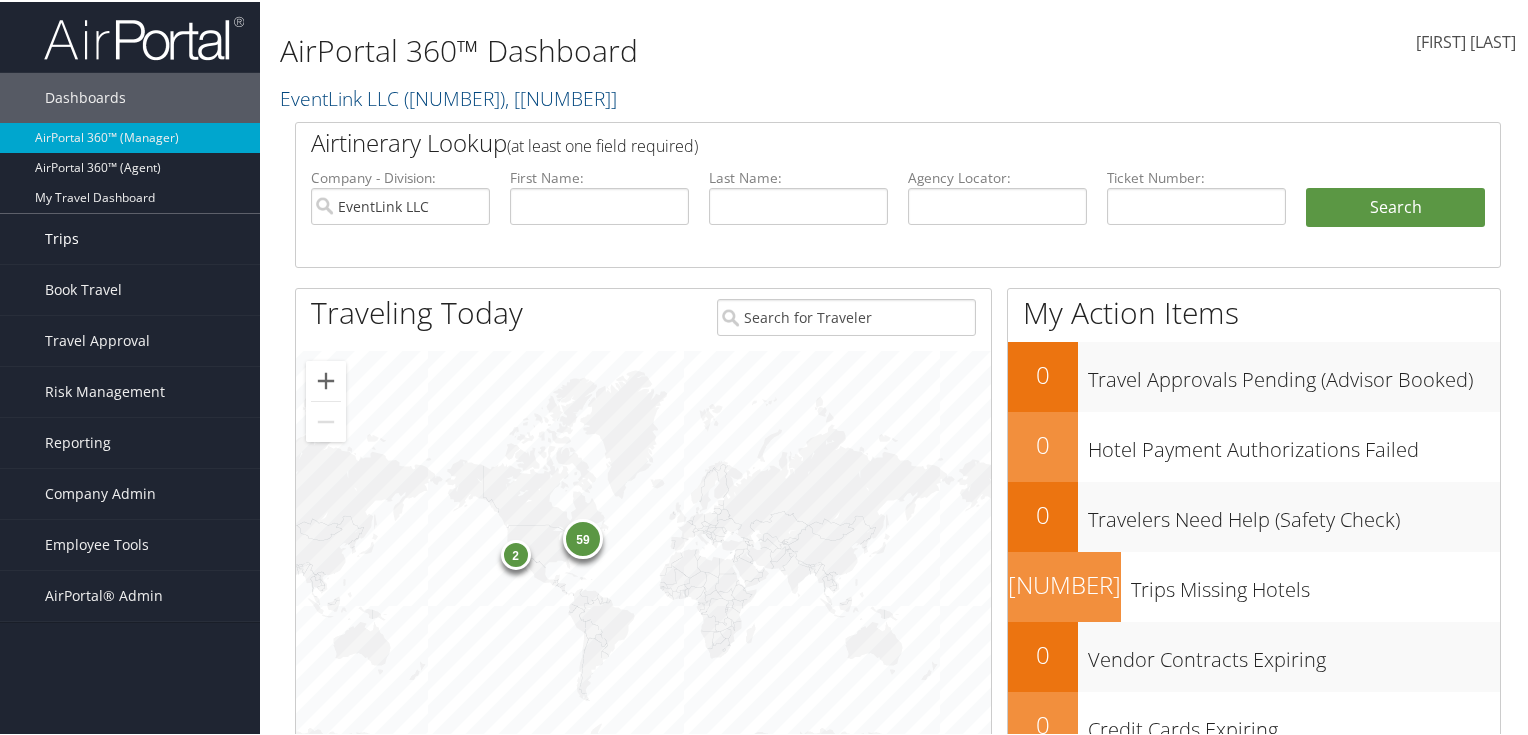 click on "Trips" at bounding box center [130, 237] 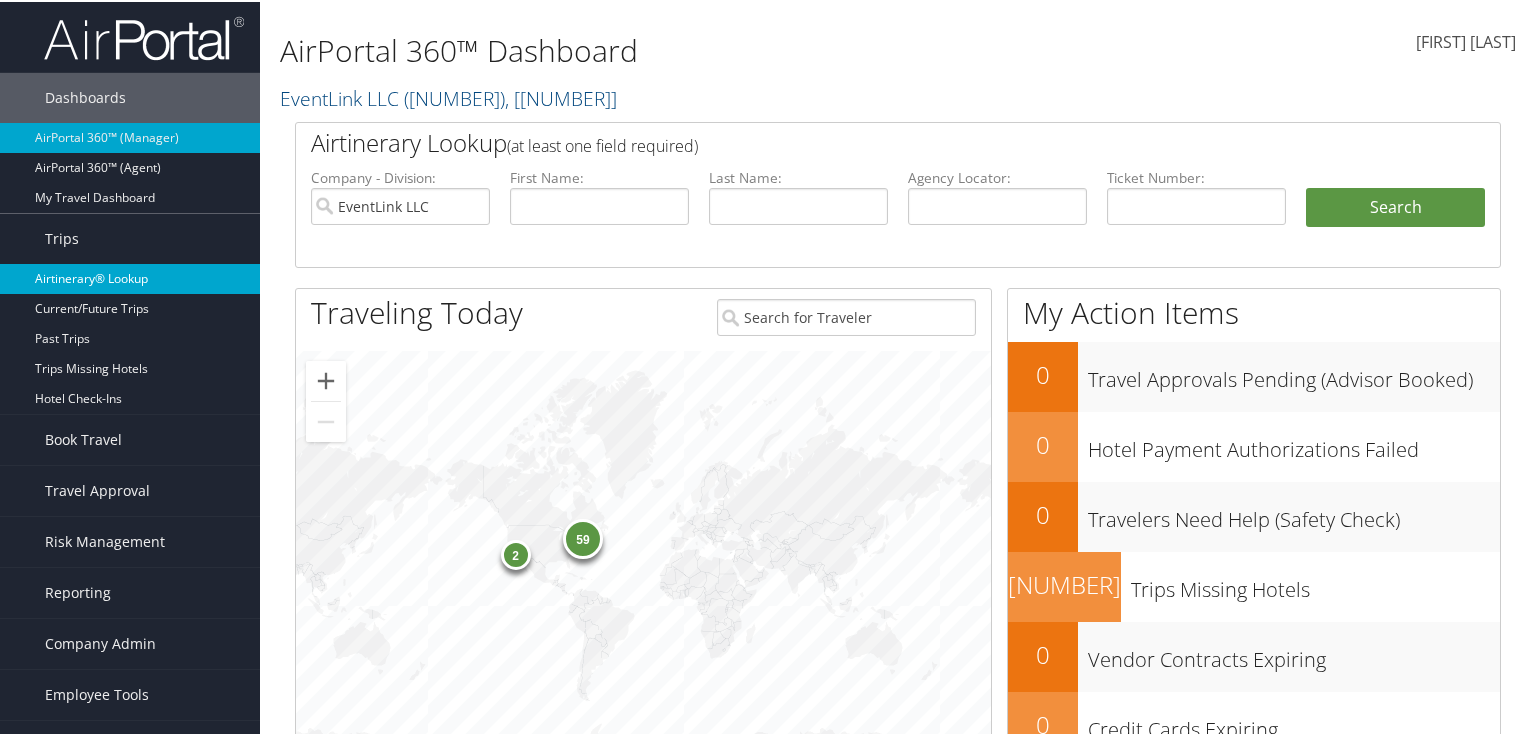 click on "Airtinerary® Lookup" at bounding box center (130, 277) 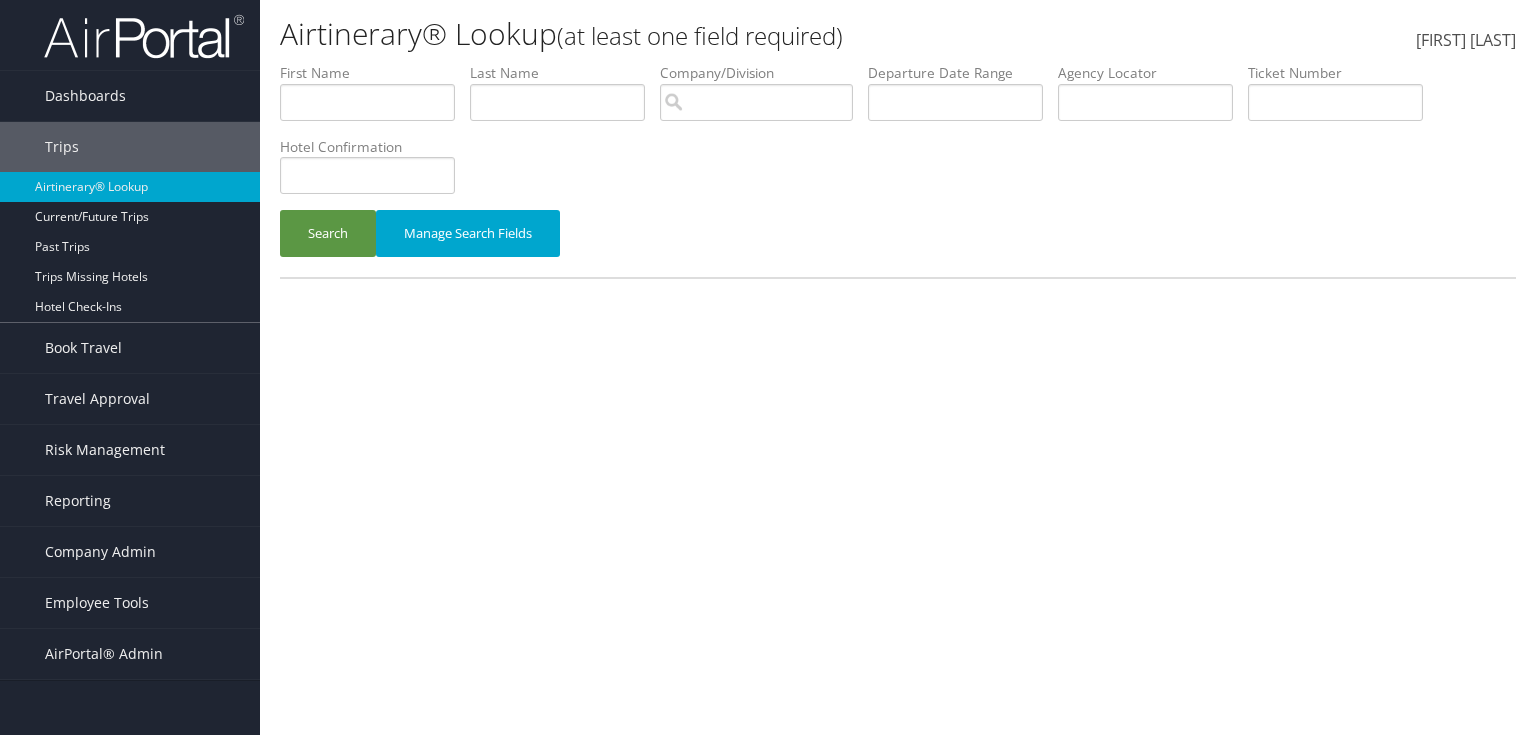 scroll, scrollTop: 0, scrollLeft: 0, axis: both 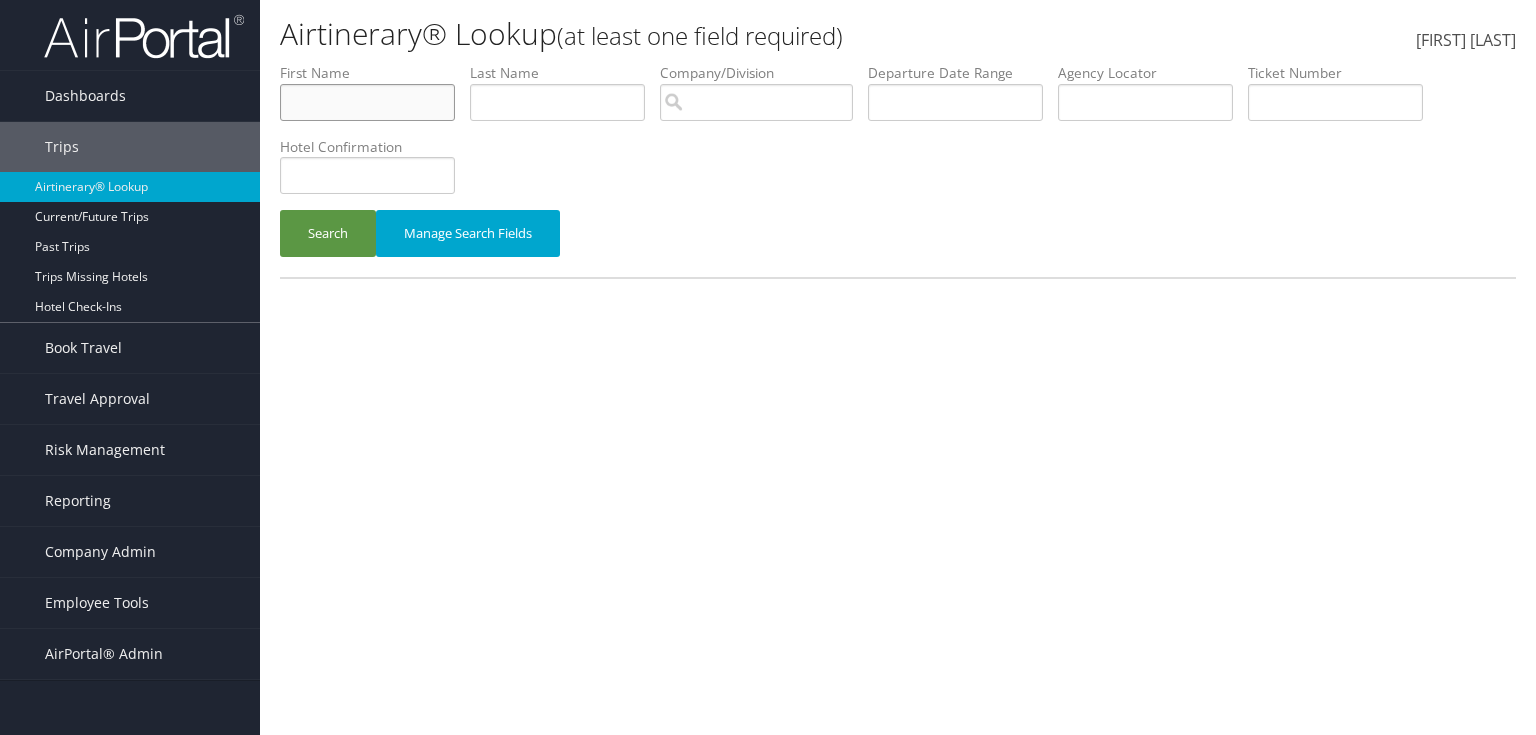 click at bounding box center (367, 102) 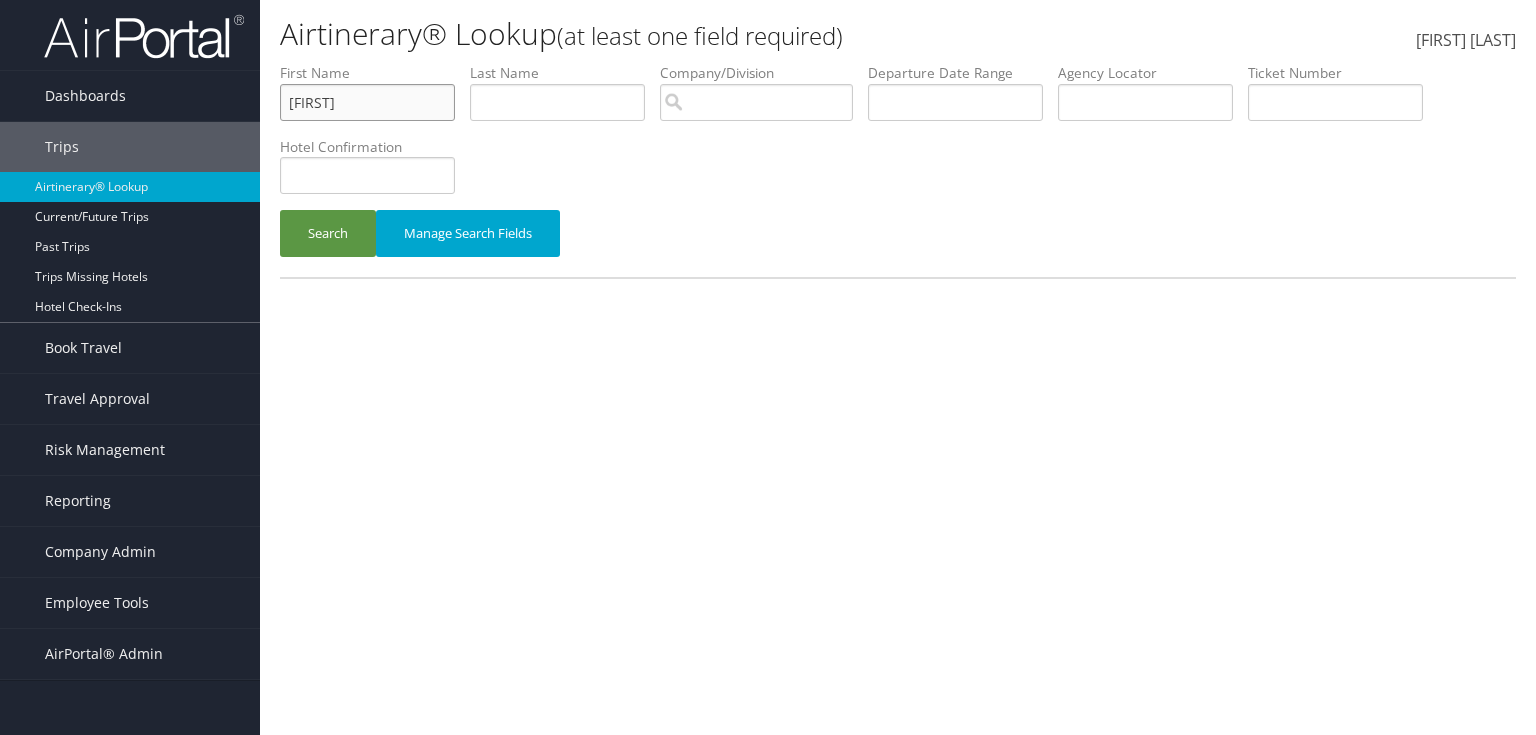 type on "william" 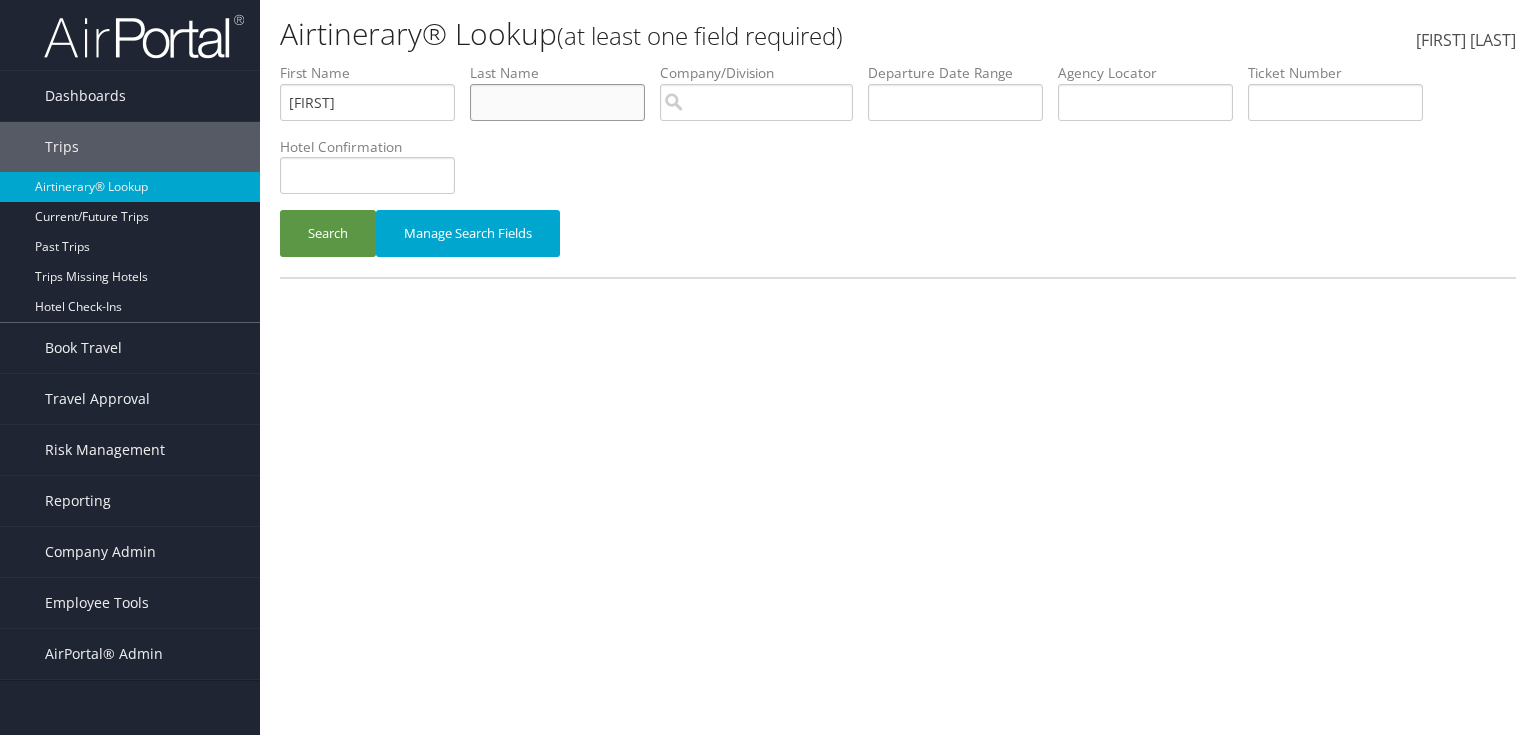 click at bounding box center [367, 102] 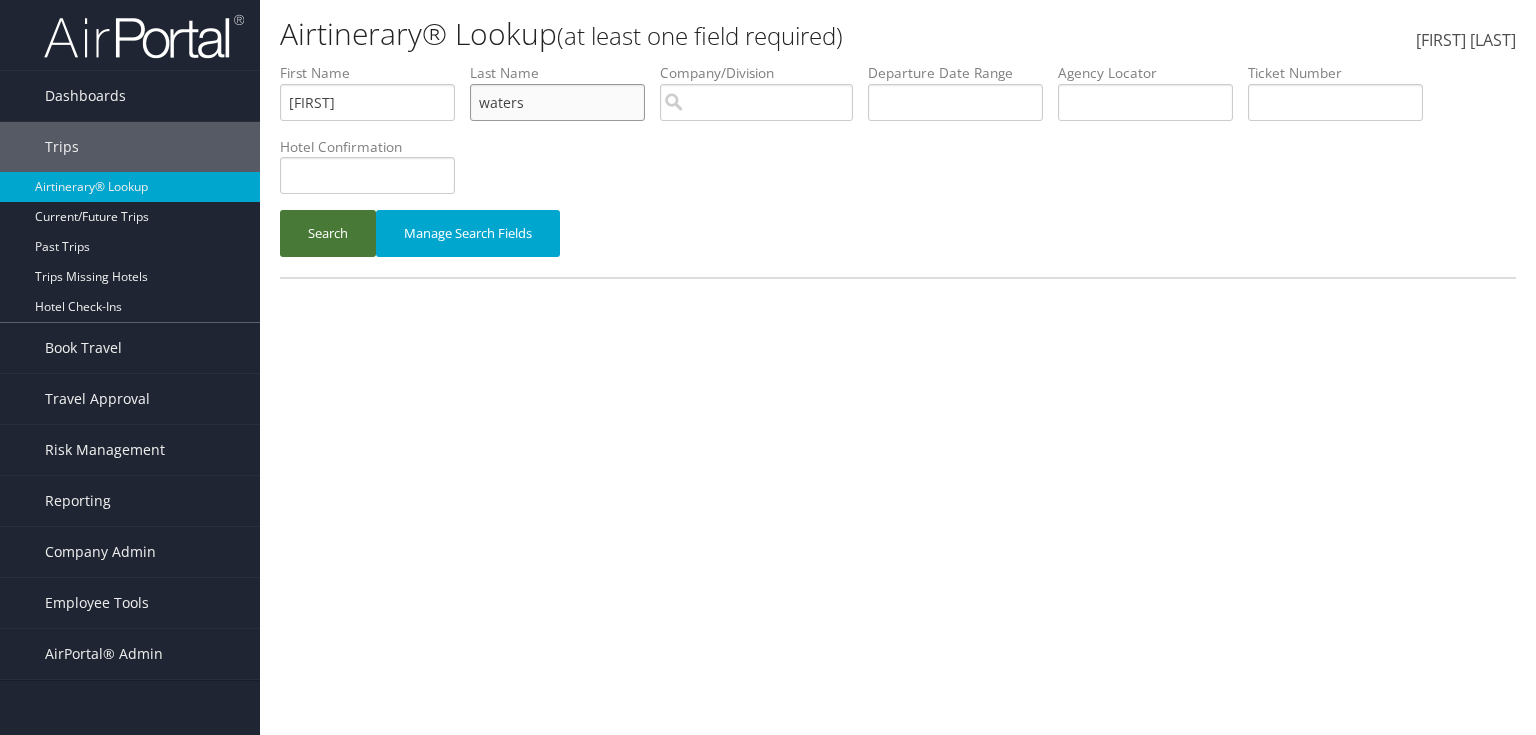 type on "waters" 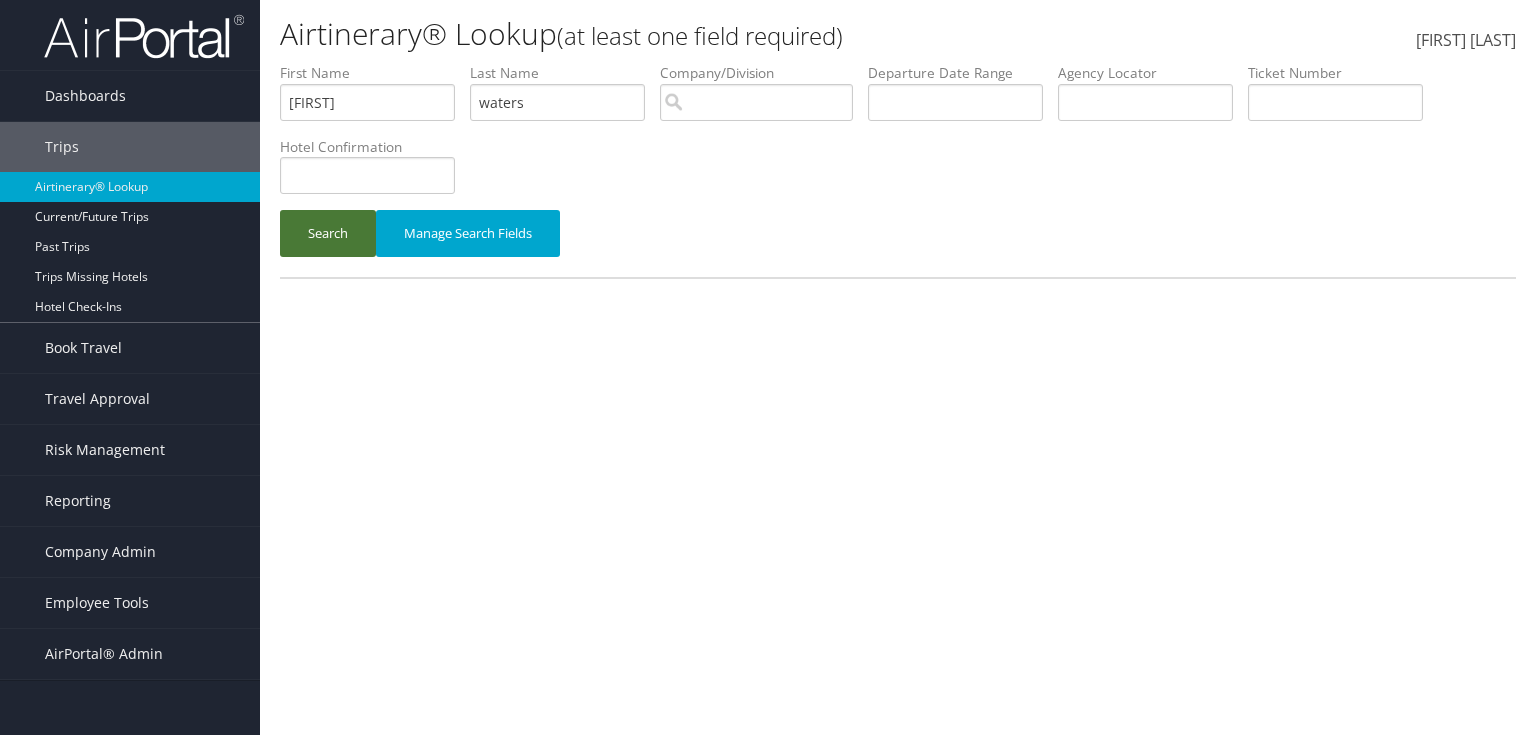 click on "Search" at bounding box center [328, 233] 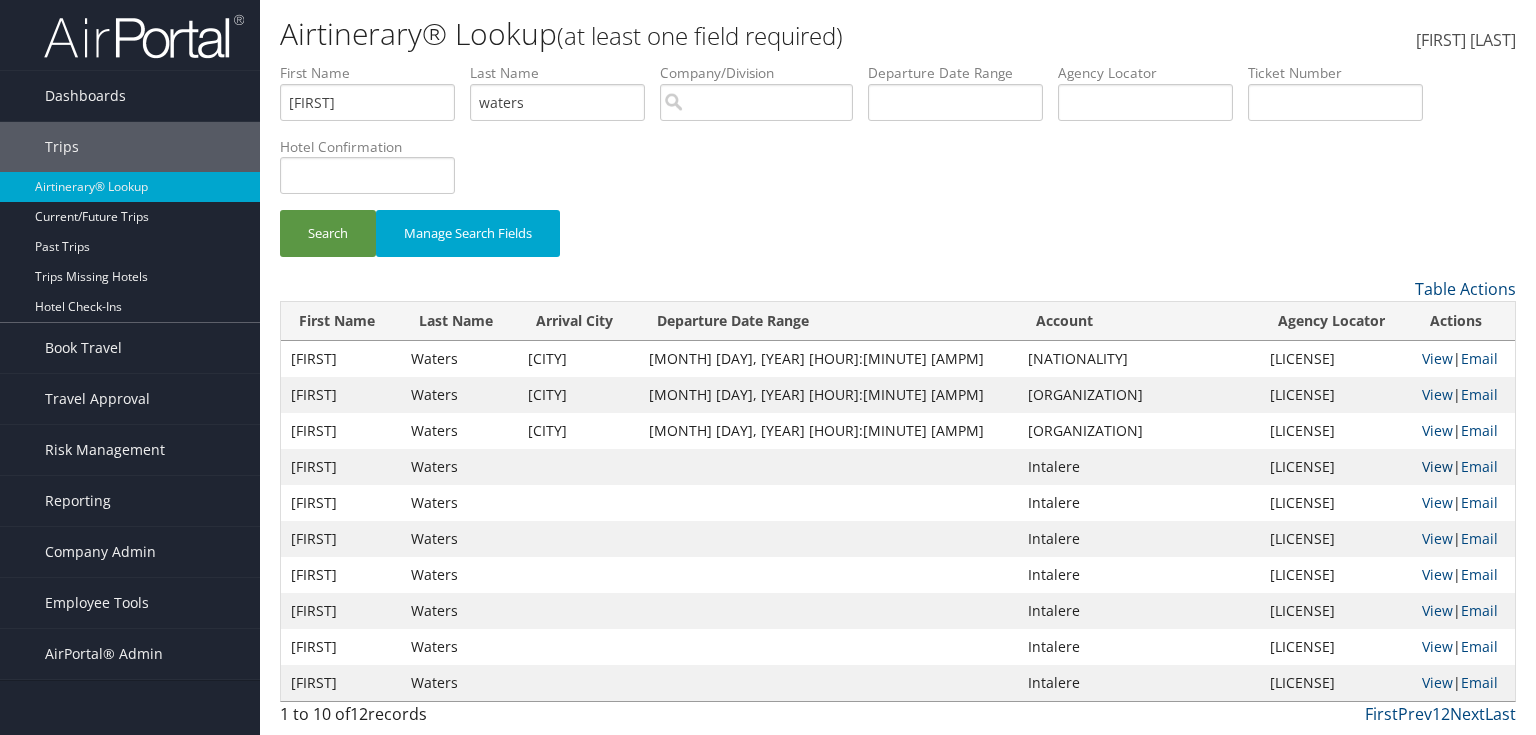 click on "View" at bounding box center [1437, 466] 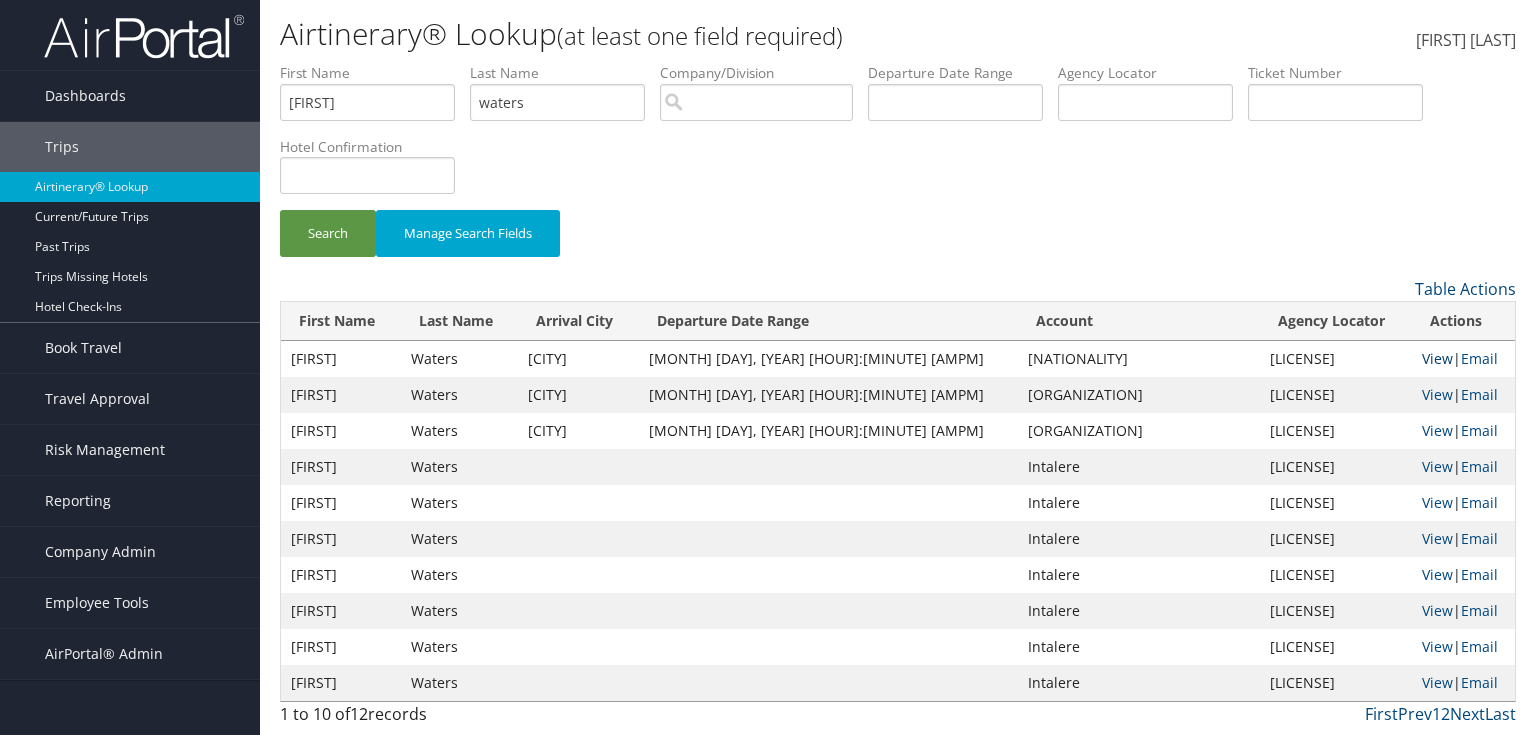 click on "View" at bounding box center (1437, 358) 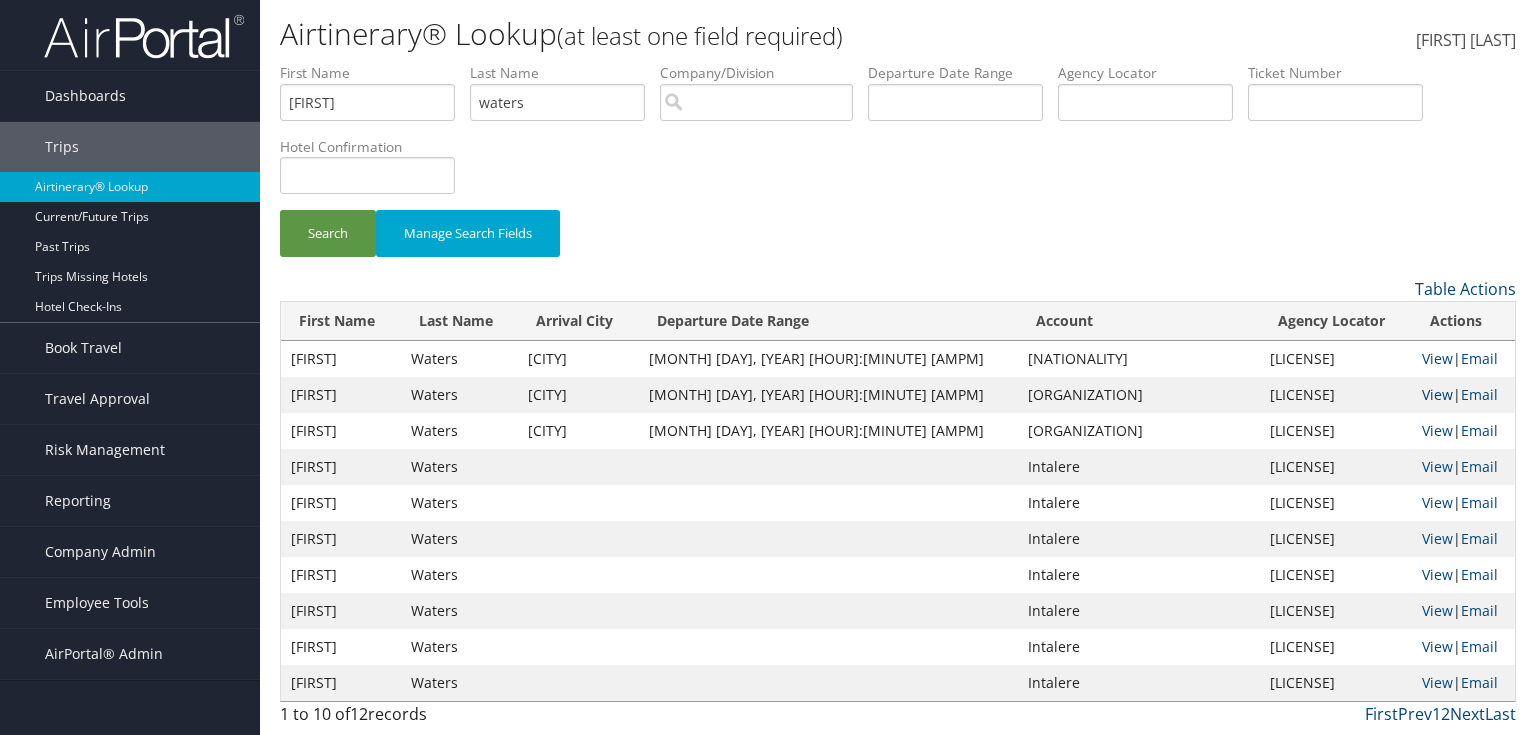 click on "View" at bounding box center [1437, 394] 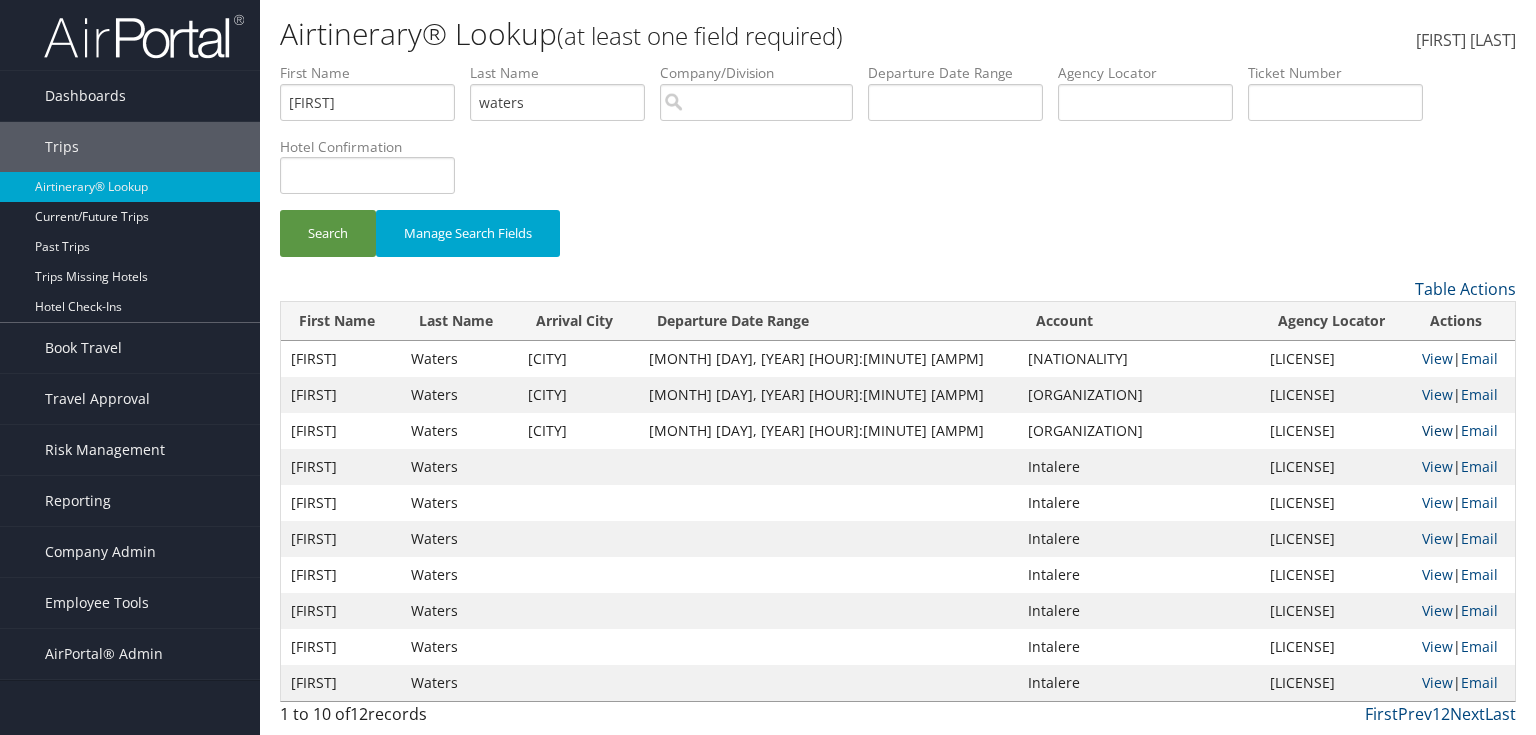 click on "View" at bounding box center (1437, 430) 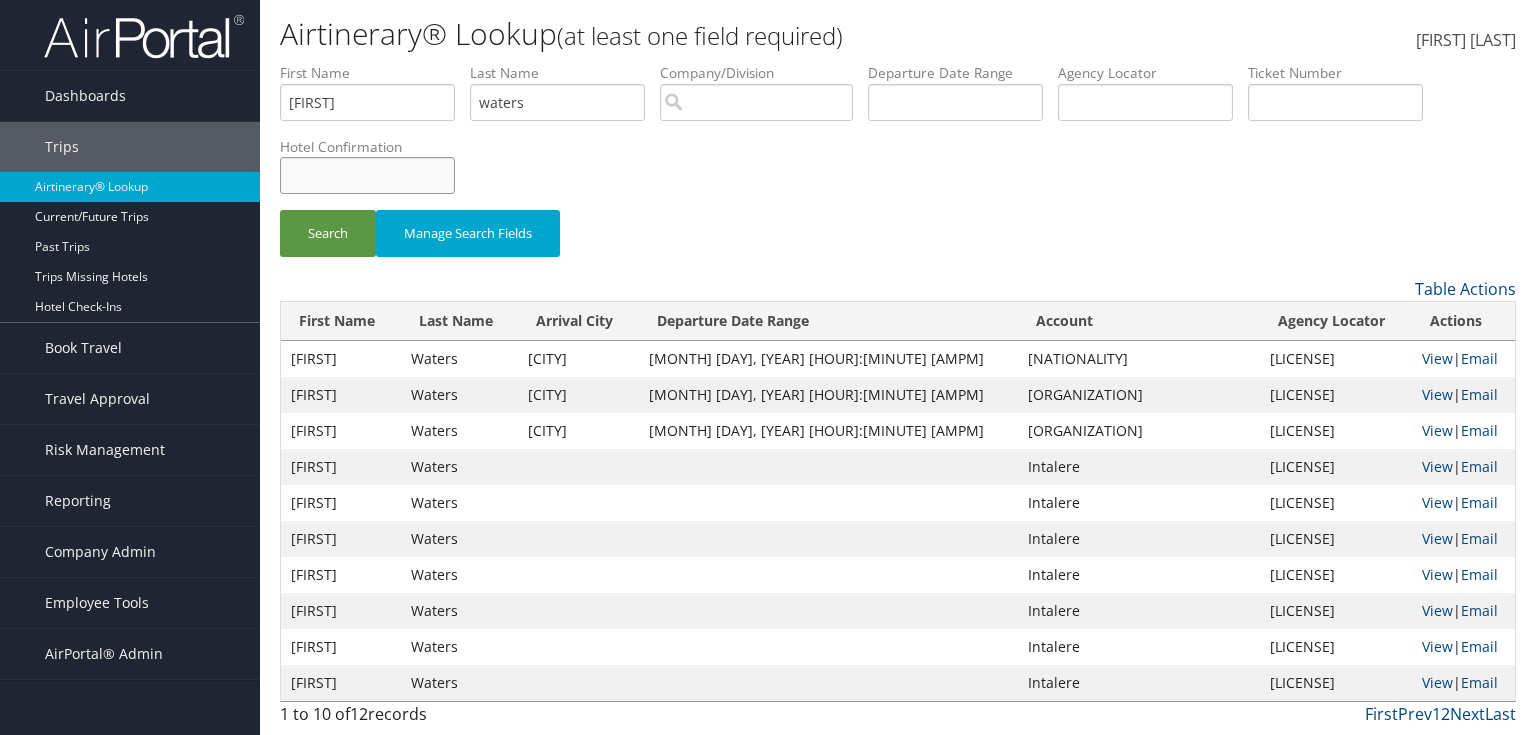 click at bounding box center [367, 102] 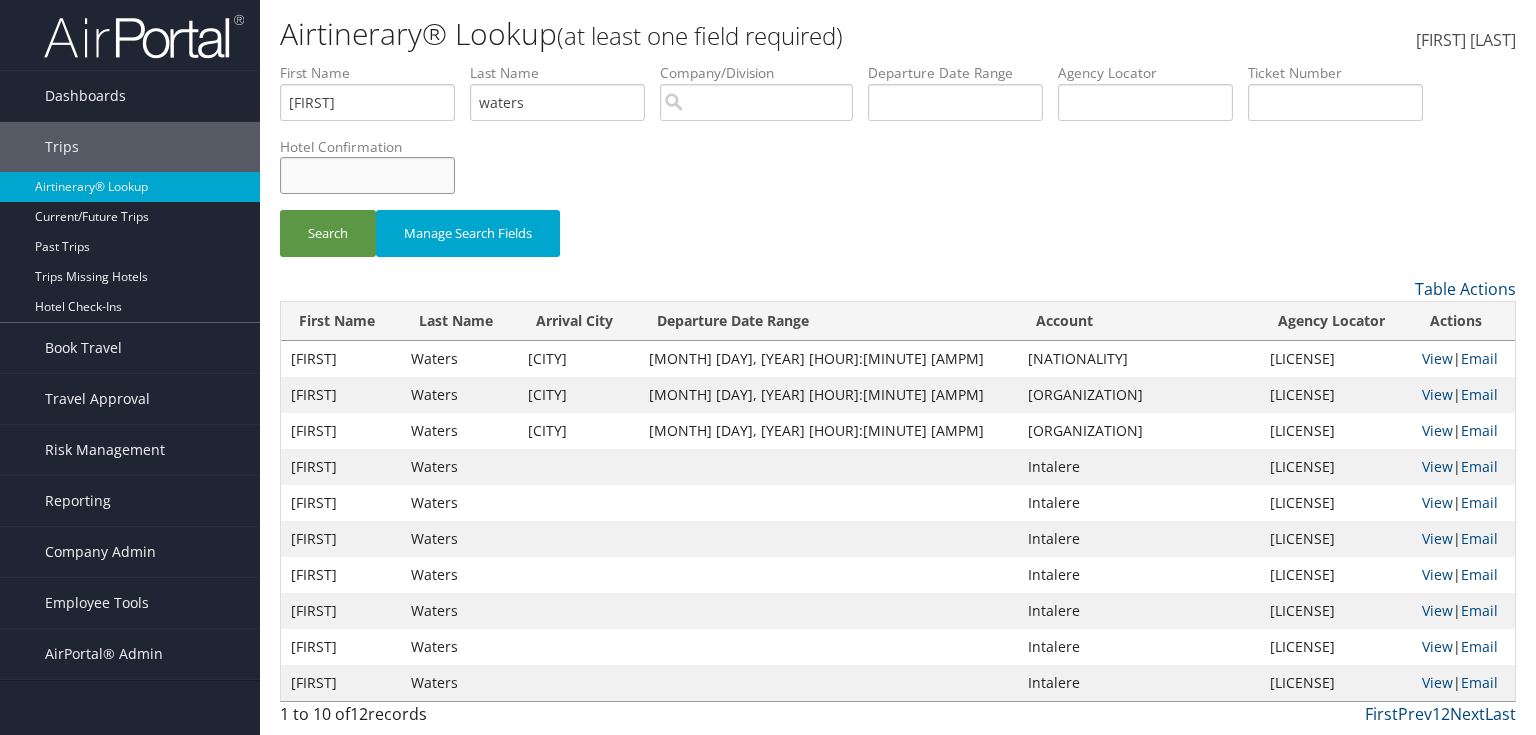 paste on "1356SF12492" 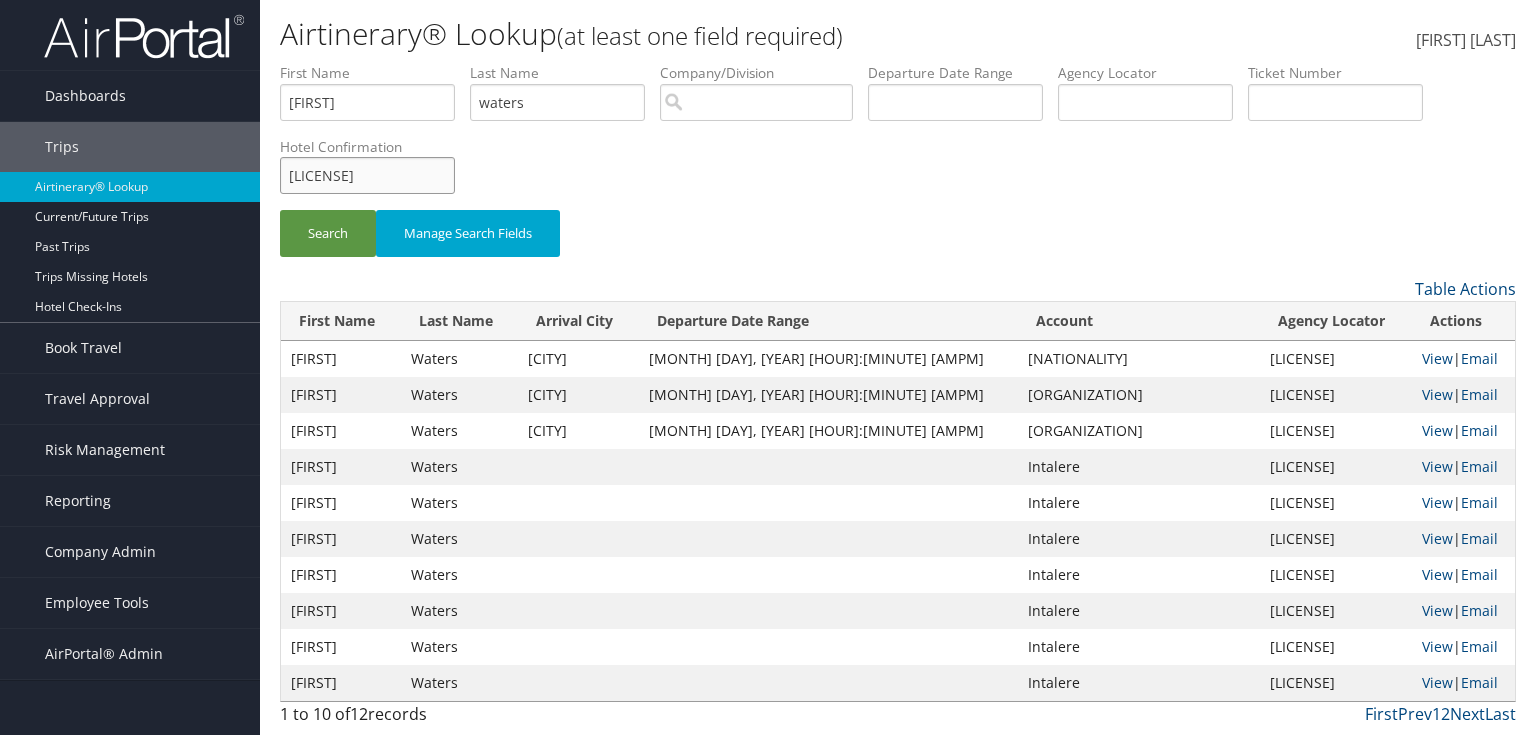 type on "1356SF12492" 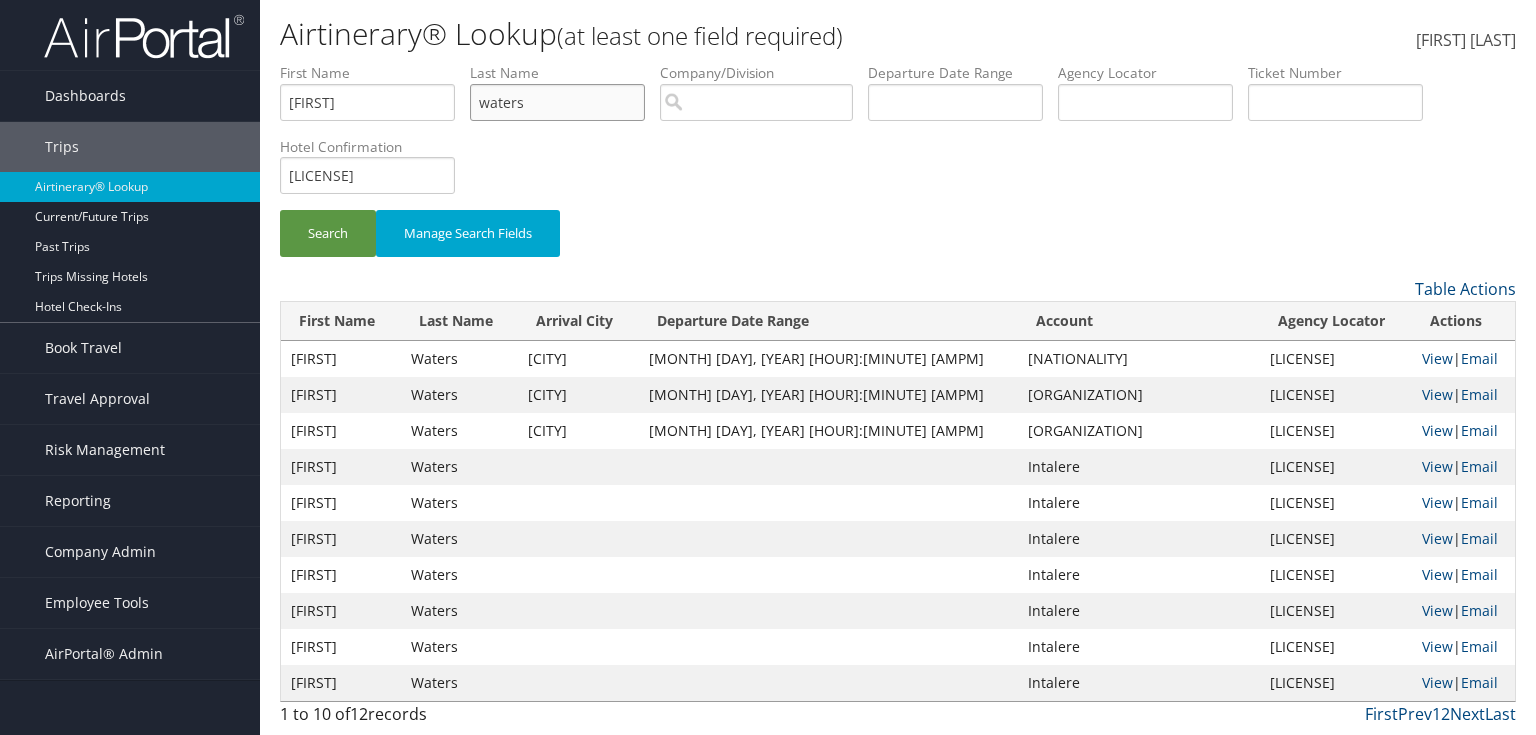 drag, startPoint x: 543, startPoint y: 99, endPoint x: 365, endPoint y: 160, distance: 188.16217 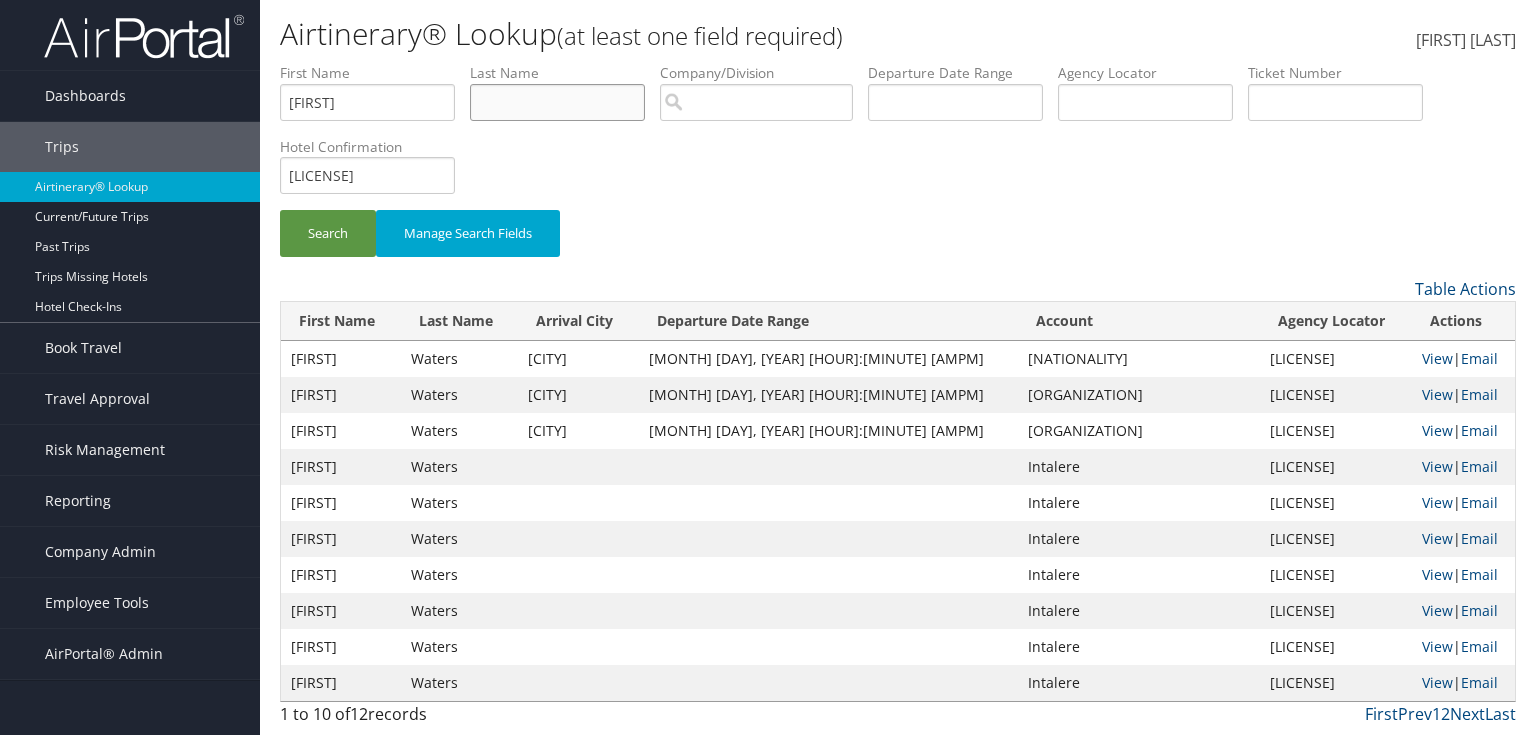 type 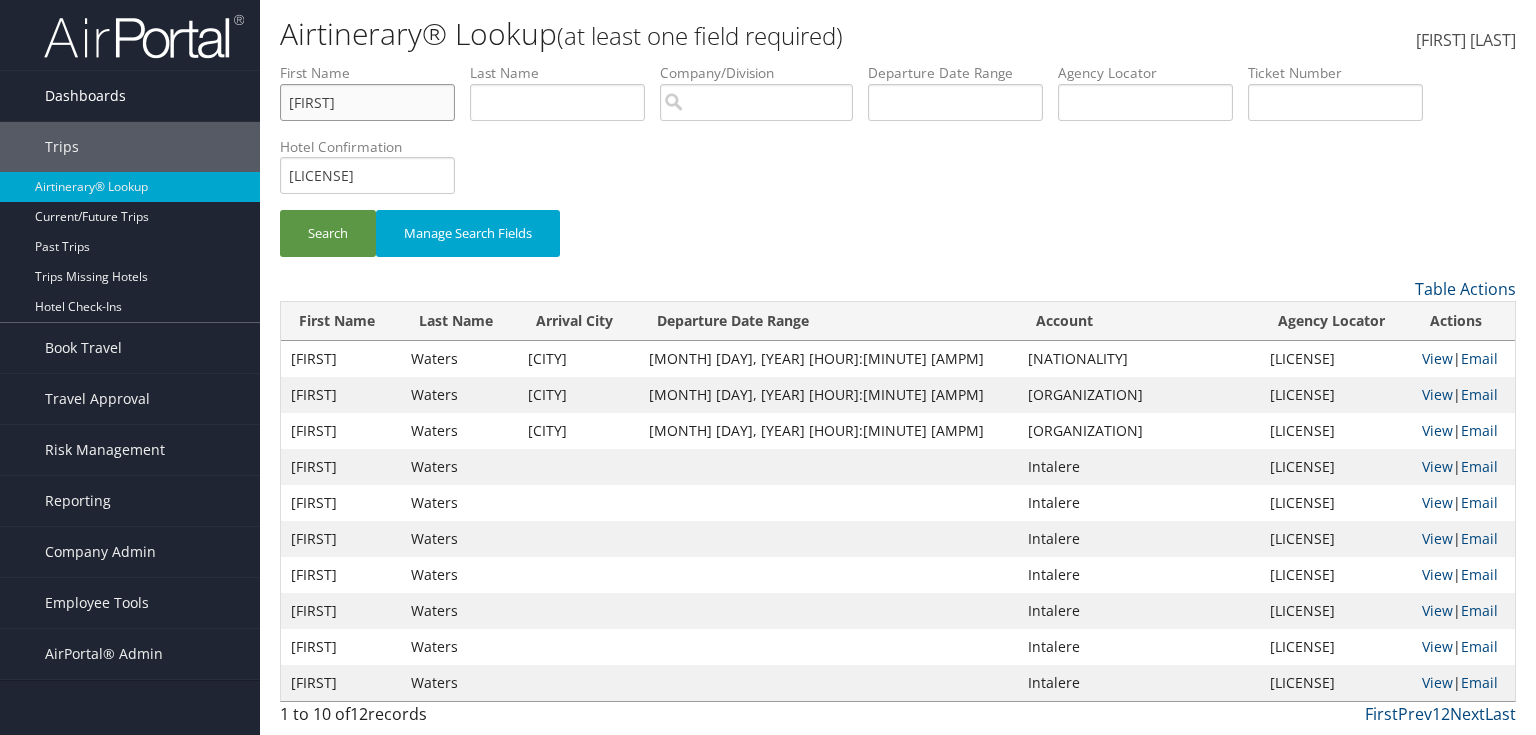 drag, startPoint x: 367, startPoint y: 105, endPoint x: 18, endPoint y: 100, distance: 349.03583 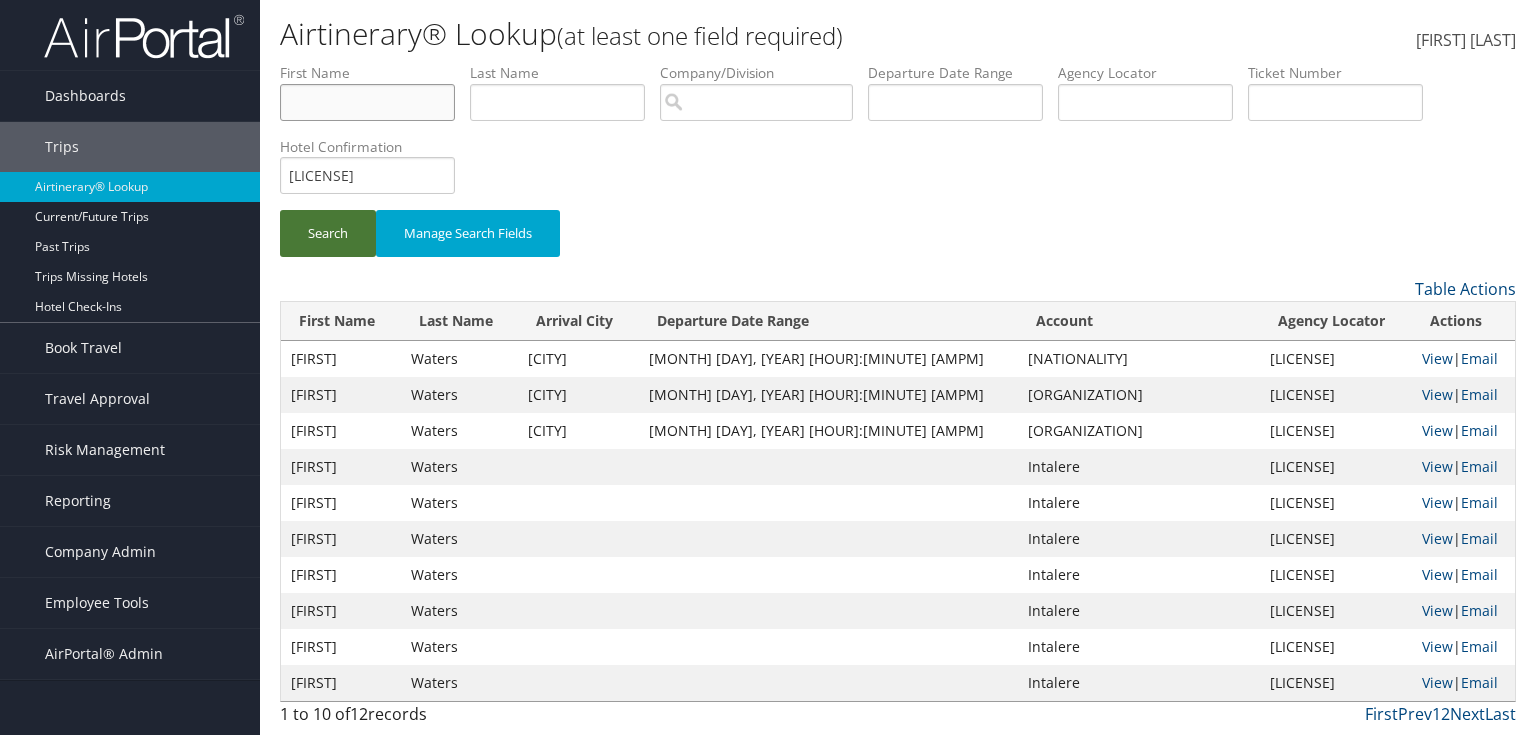 type 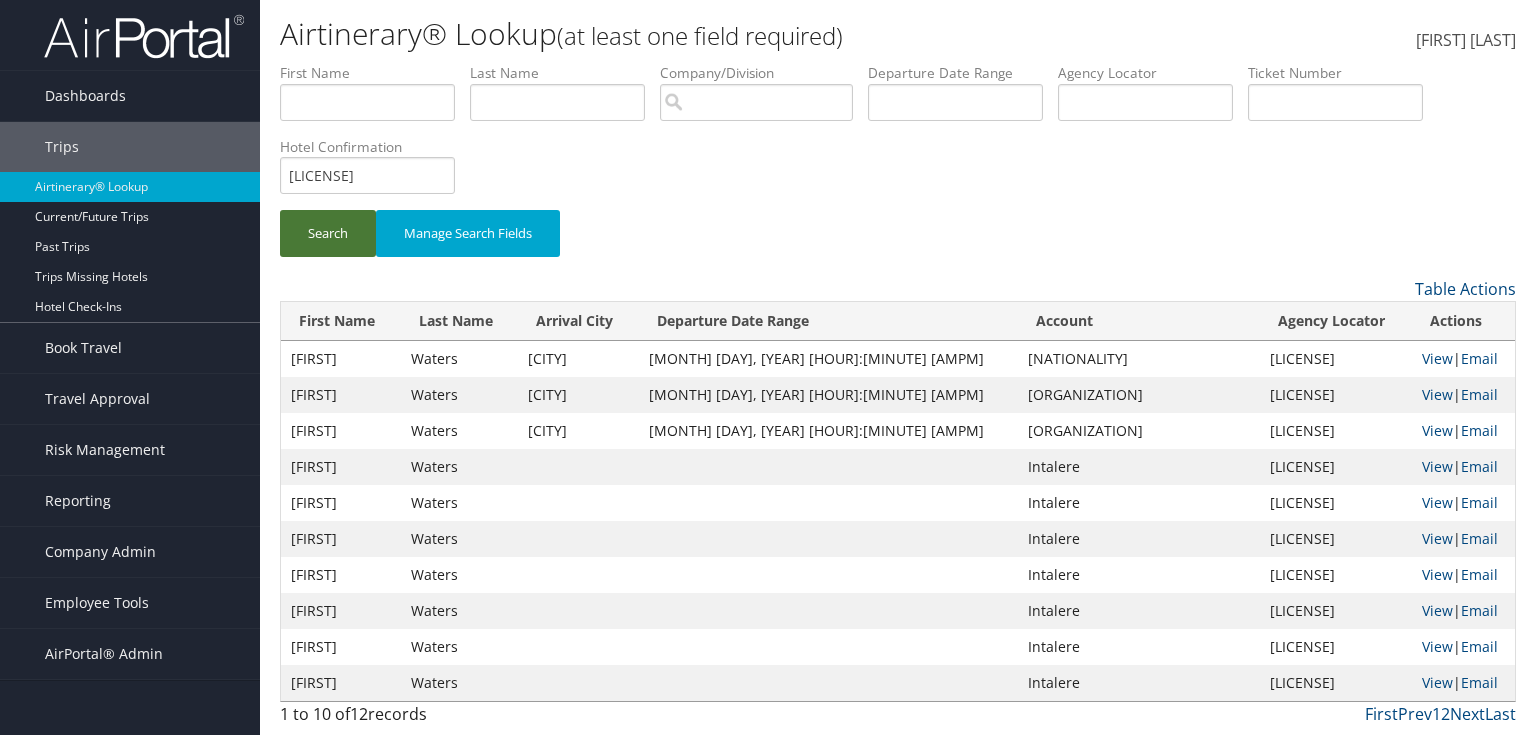 click on "Search" at bounding box center (328, 233) 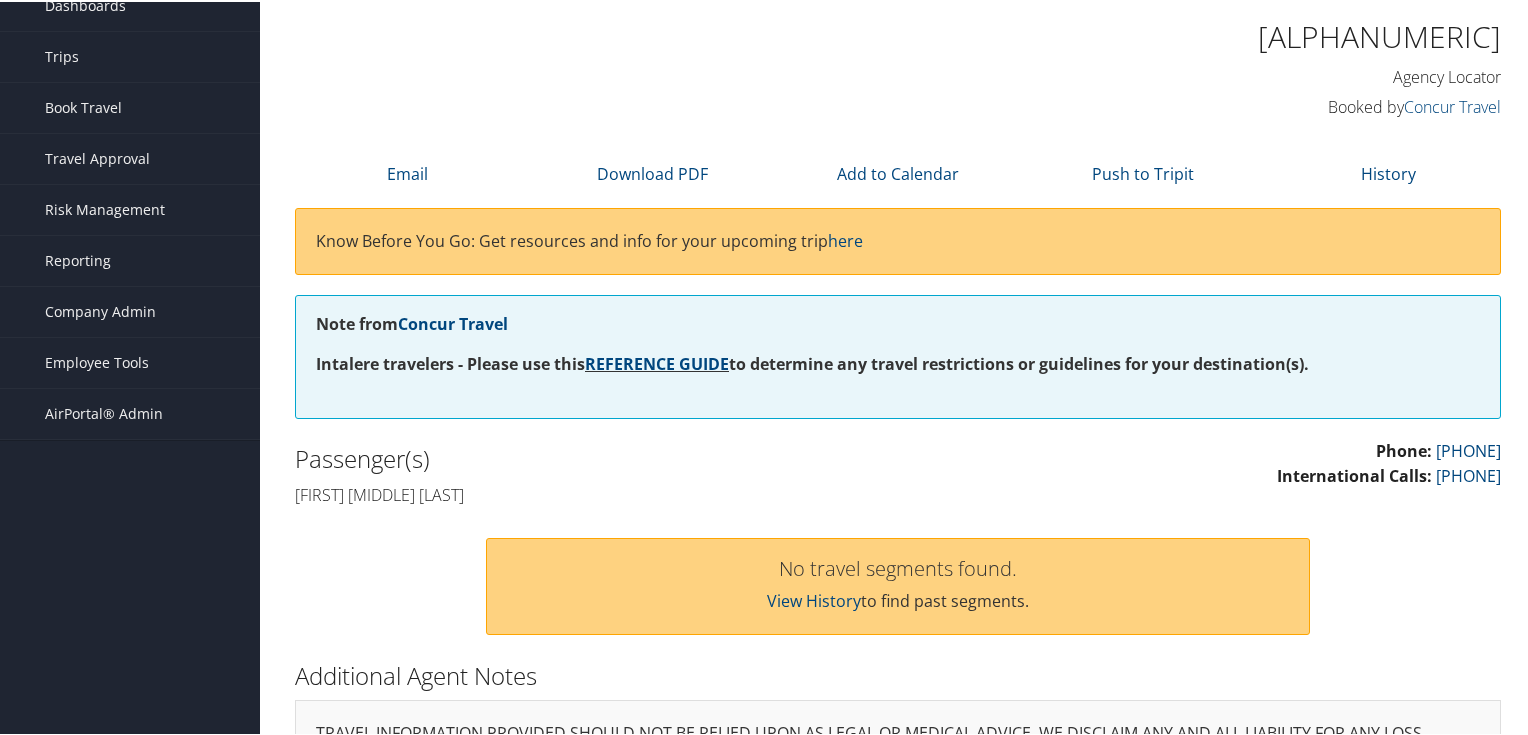 scroll, scrollTop: 0, scrollLeft: 0, axis: both 